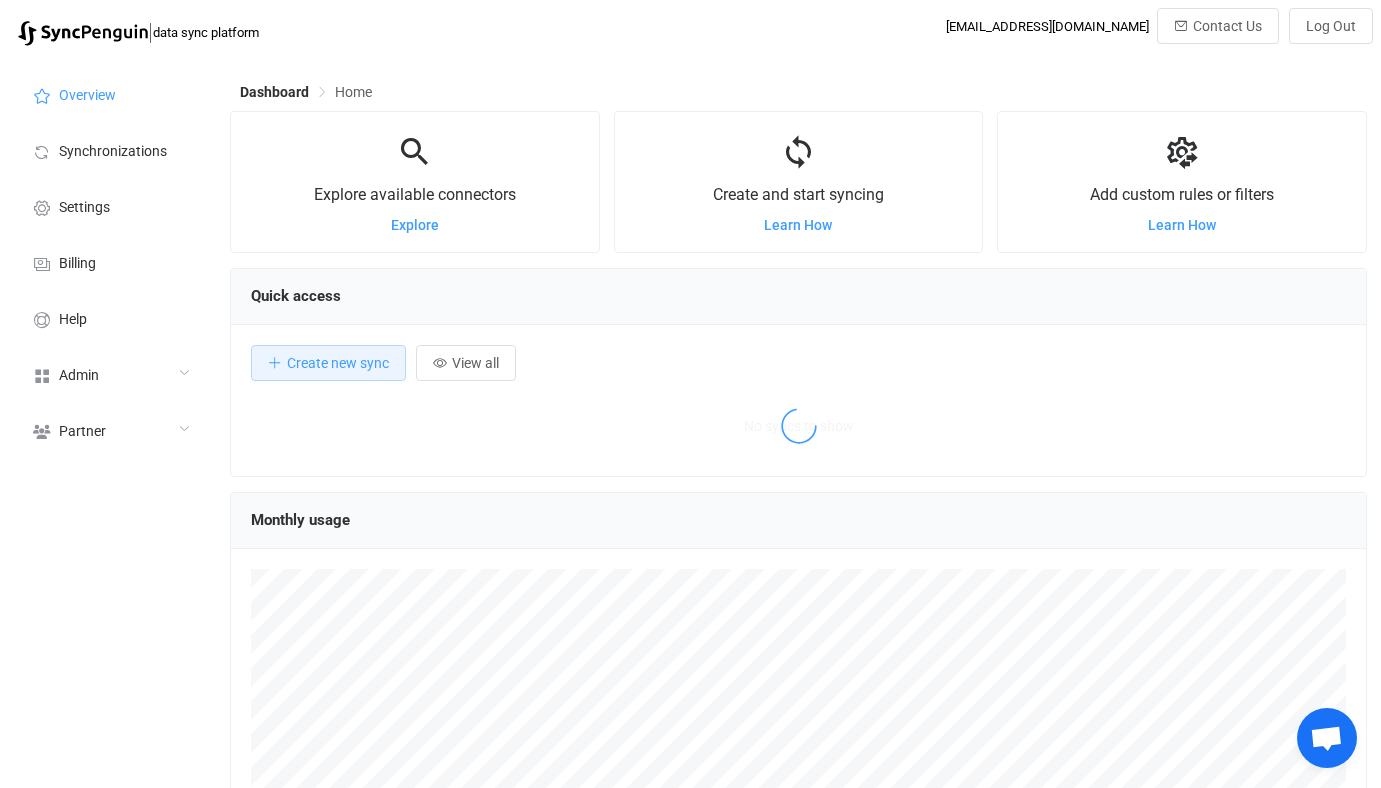 scroll, scrollTop: 0, scrollLeft: 0, axis: both 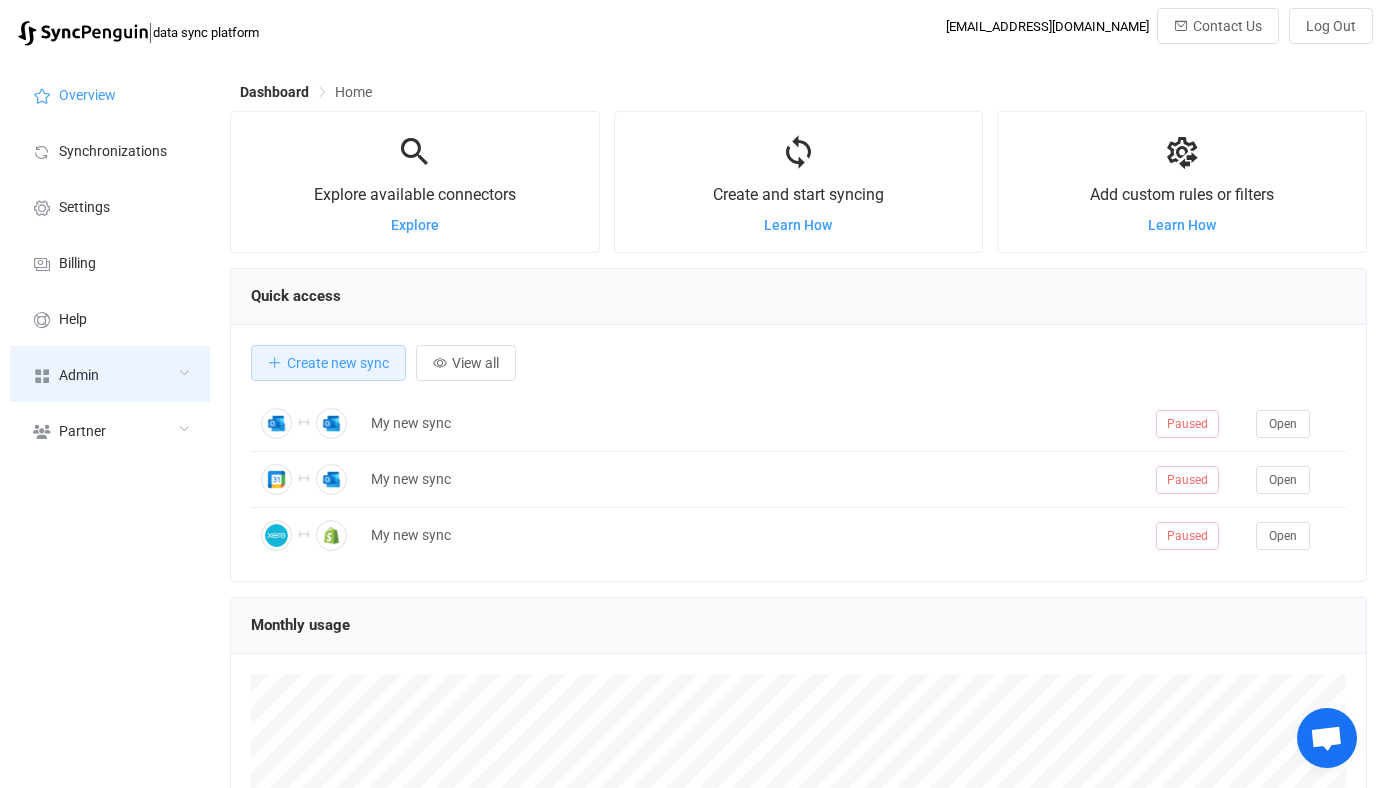 click on "Admin" at bounding box center (110, 374) 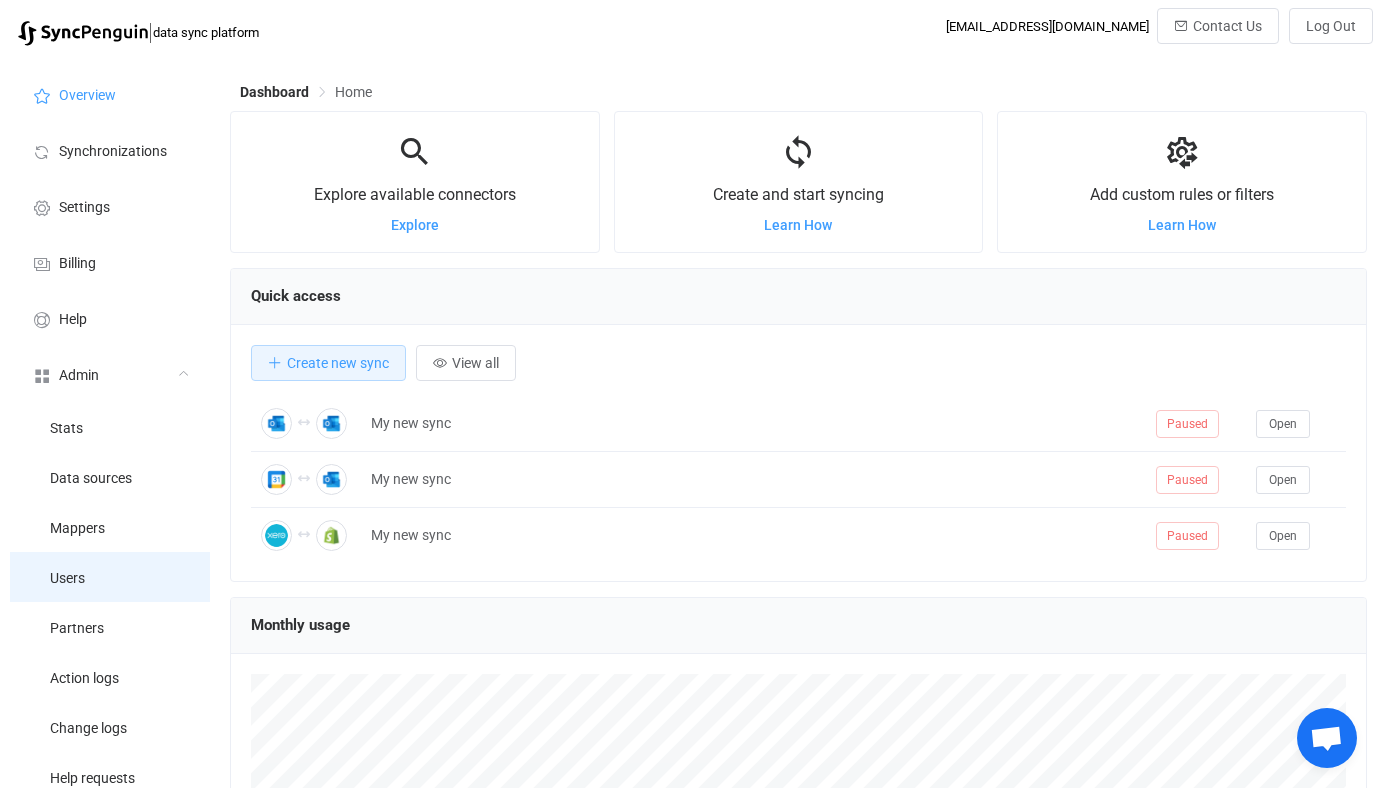 click on "Users" at bounding box center (110, 577) 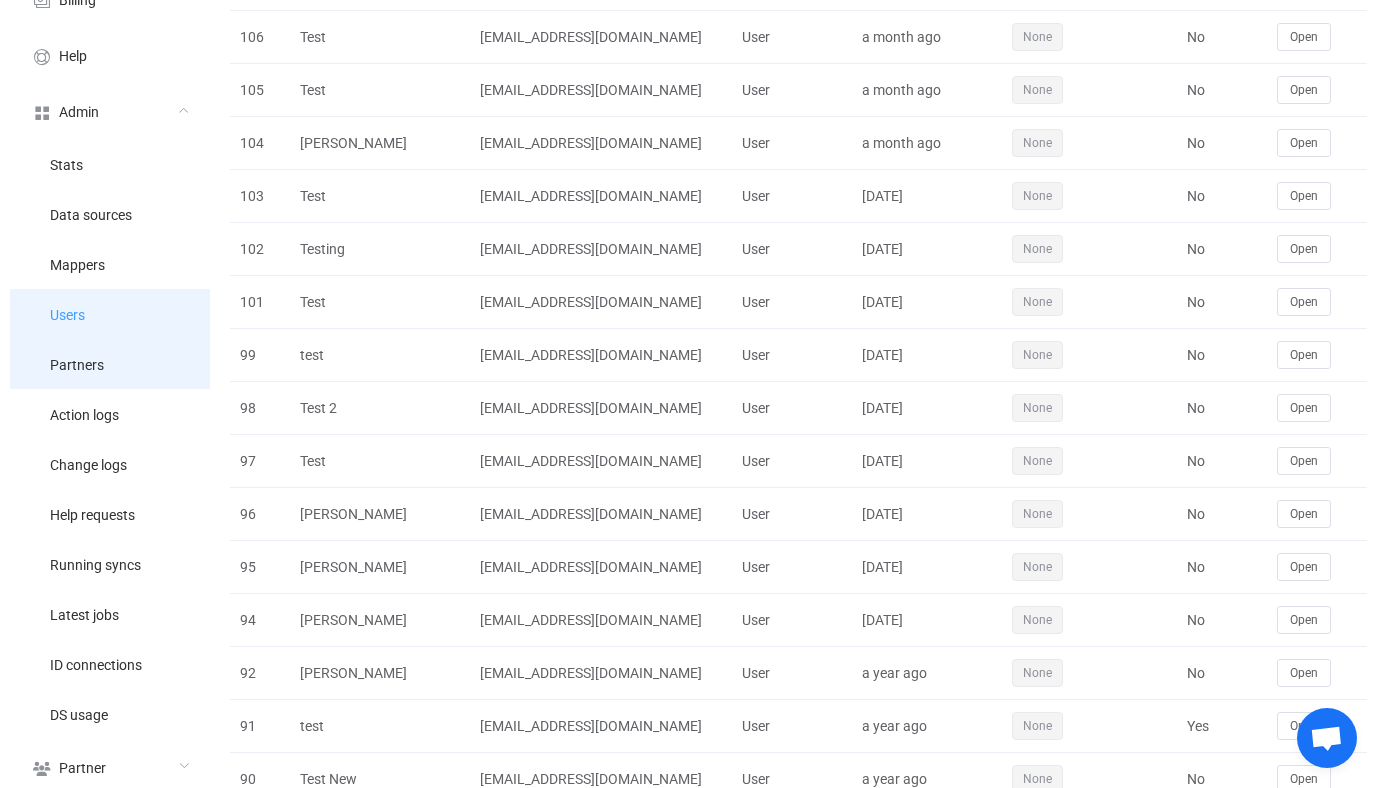 scroll, scrollTop: 275, scrollLeft: 0, axis: vertical 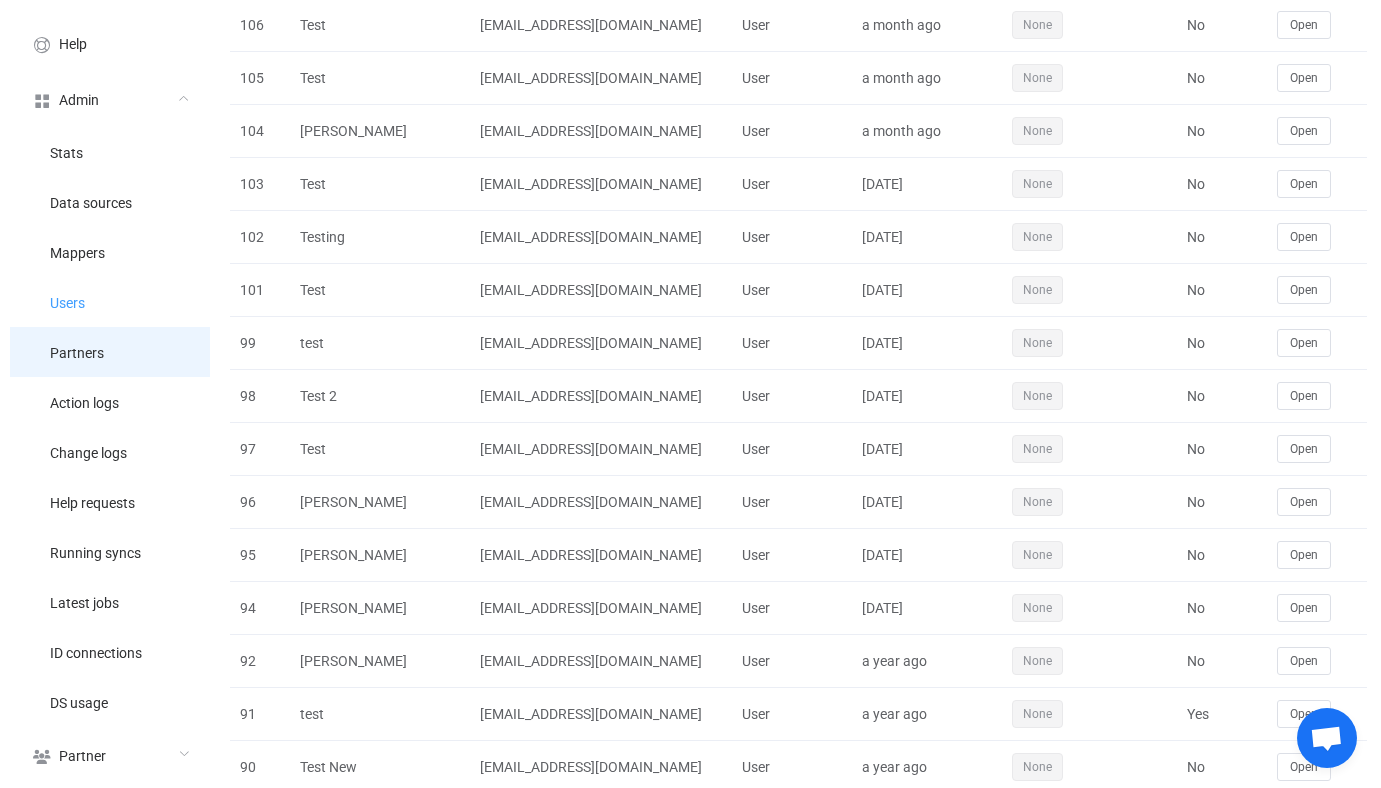 click on "Partners" at bounding box center (110, 352) 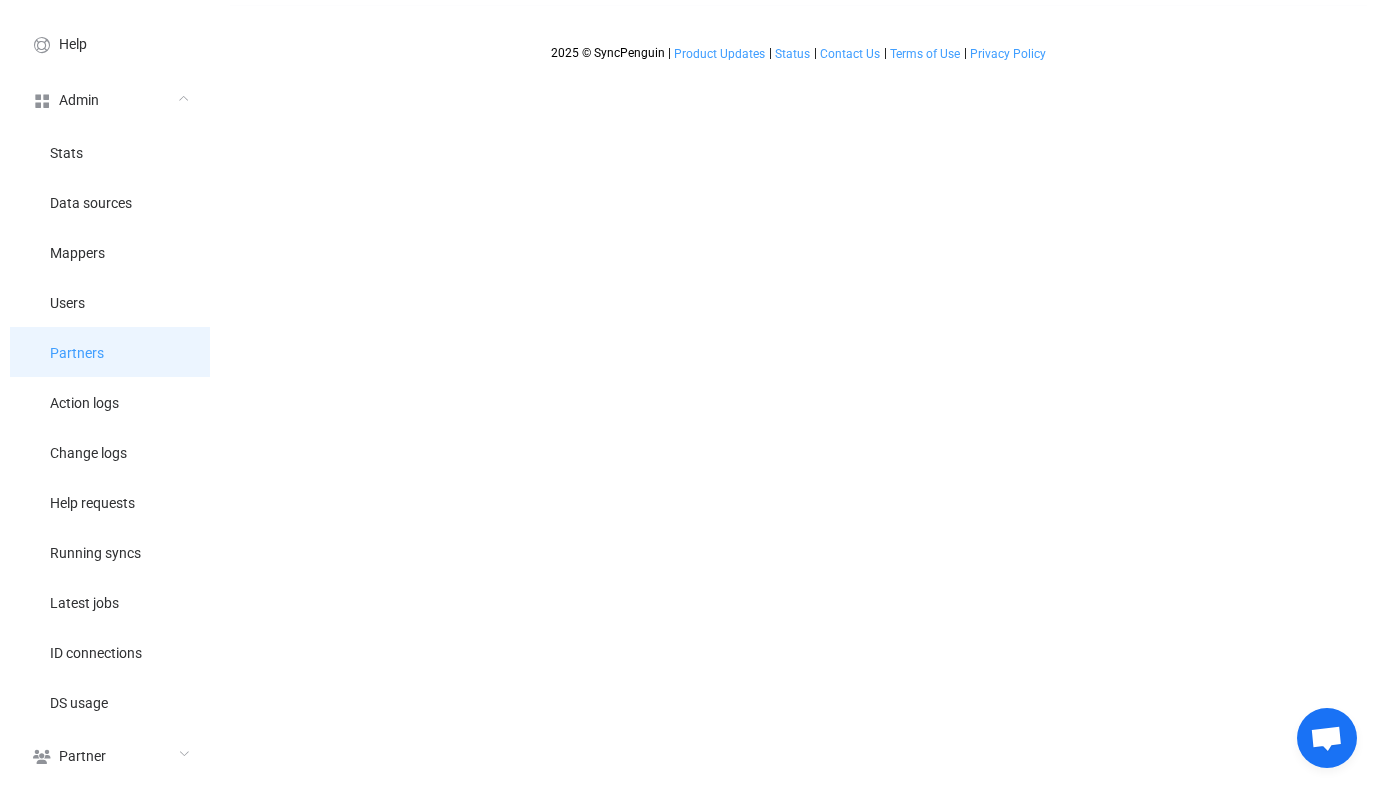 scroll, scrollTop: 0, scrollLeft: 0, axis: both 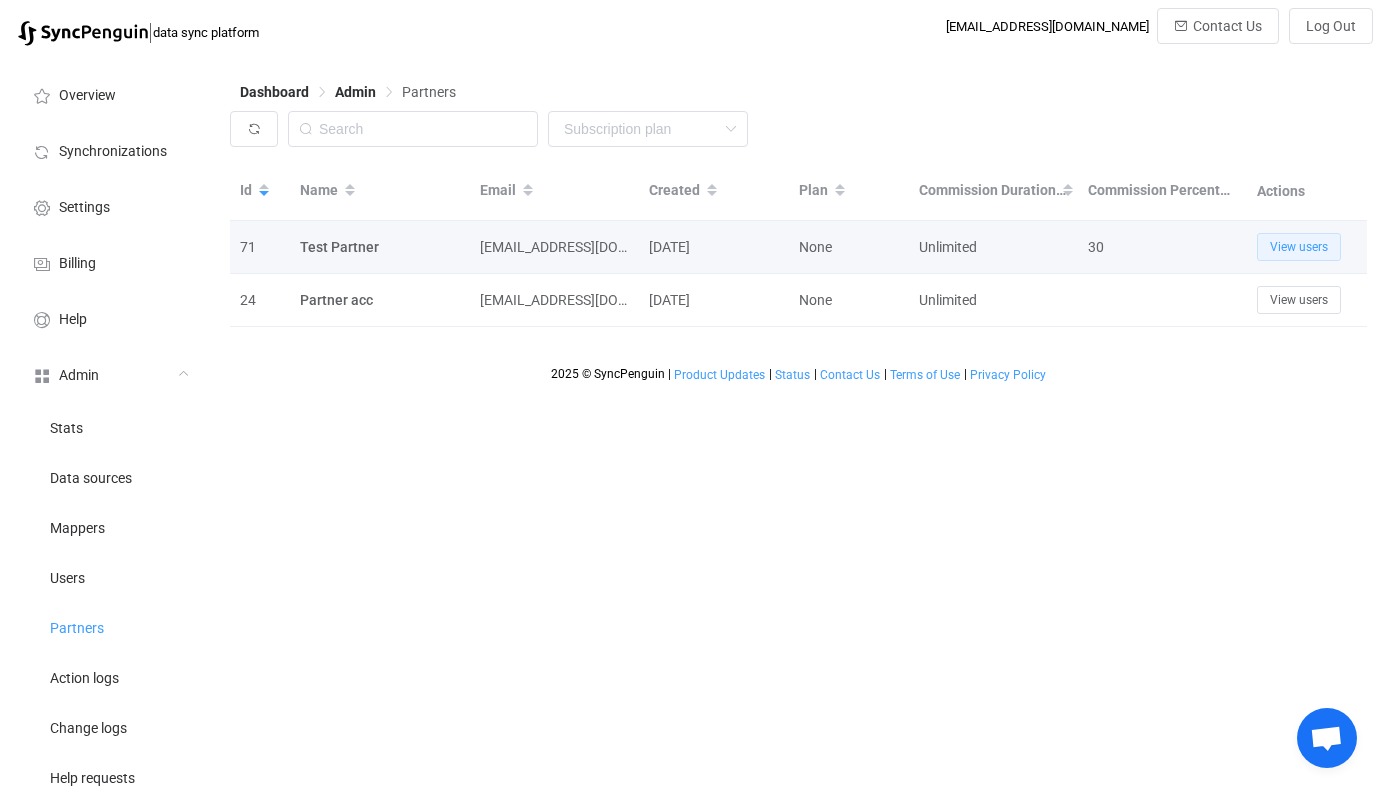 click on "View users" at bounding box center (1299, 247) 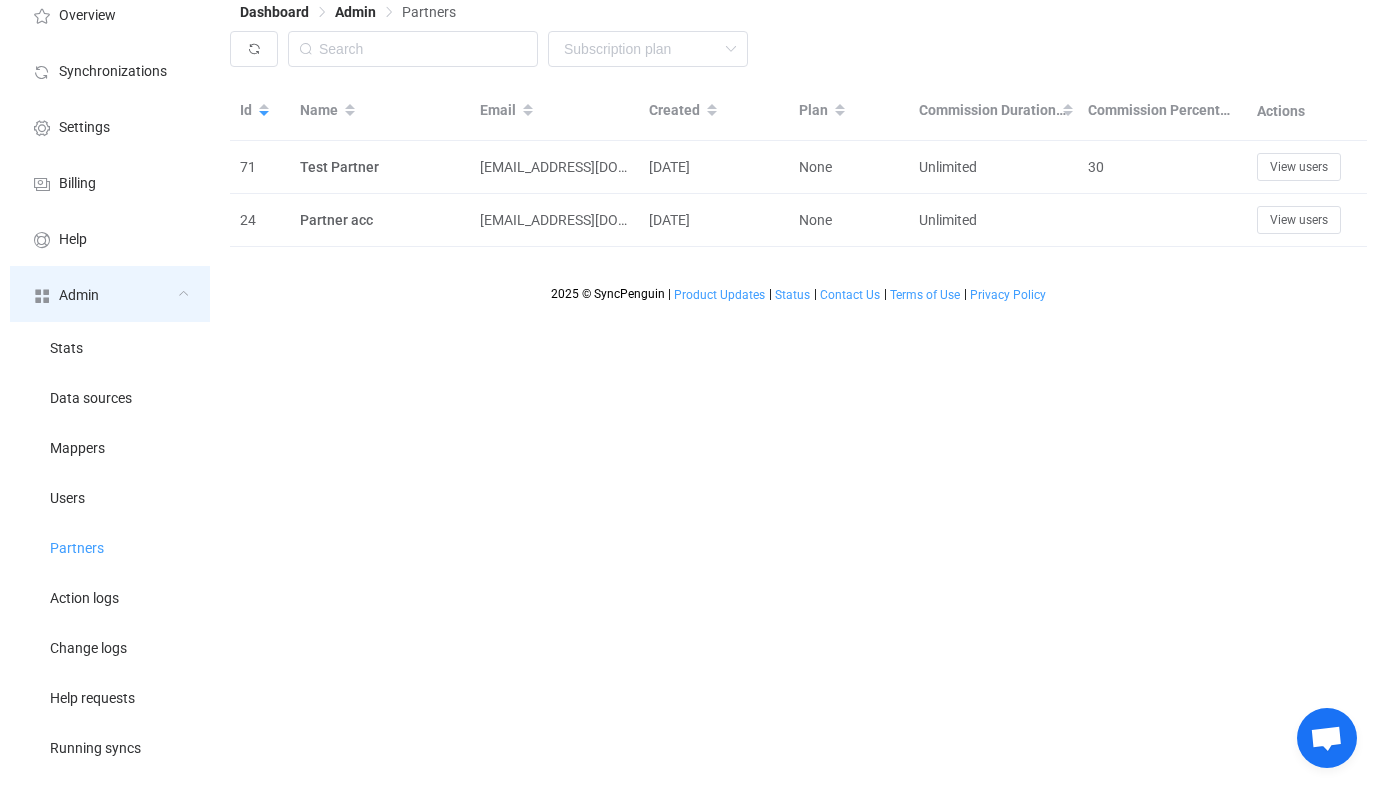 click on "Admin" at bounding box center (110, 294) 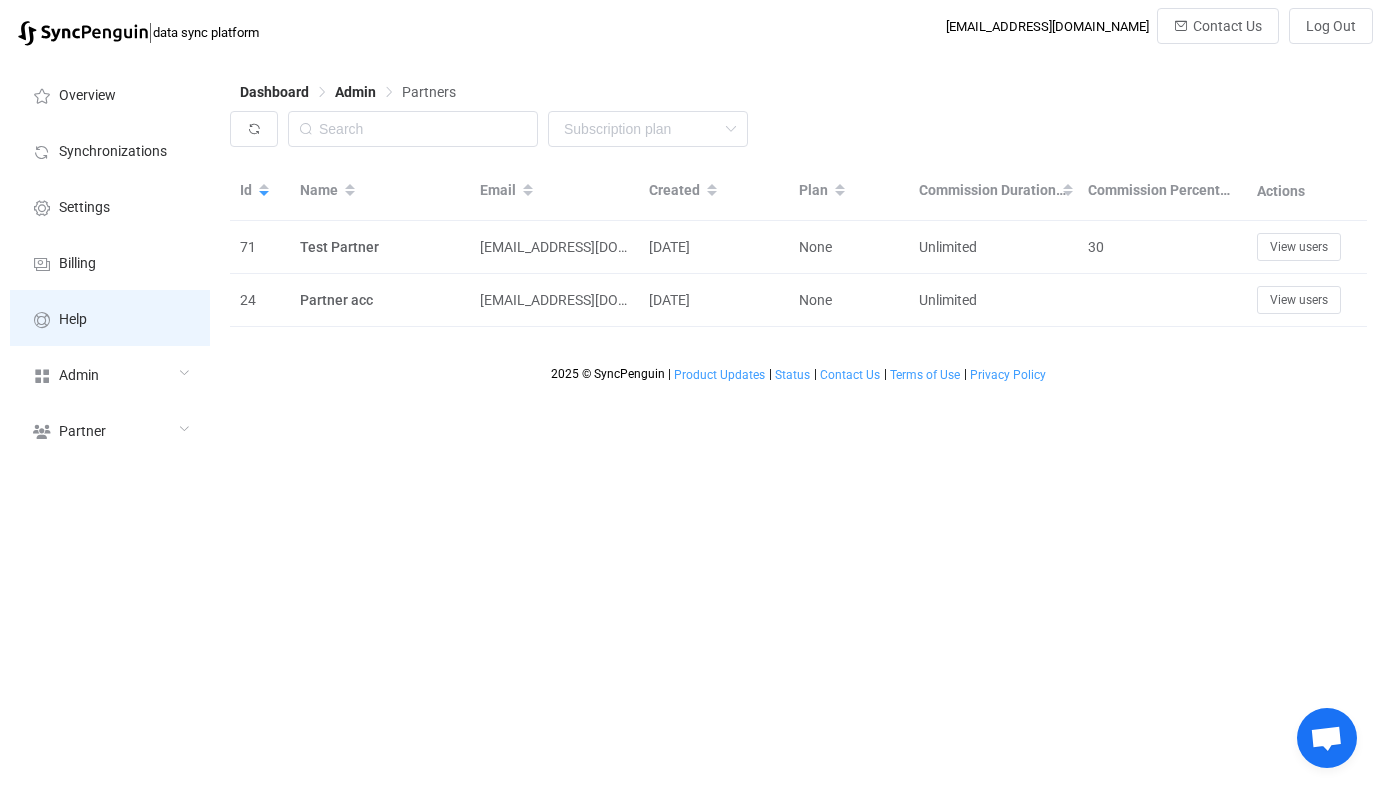 scroll, scrollTop: 0, scrollLeft: 0, axis: both 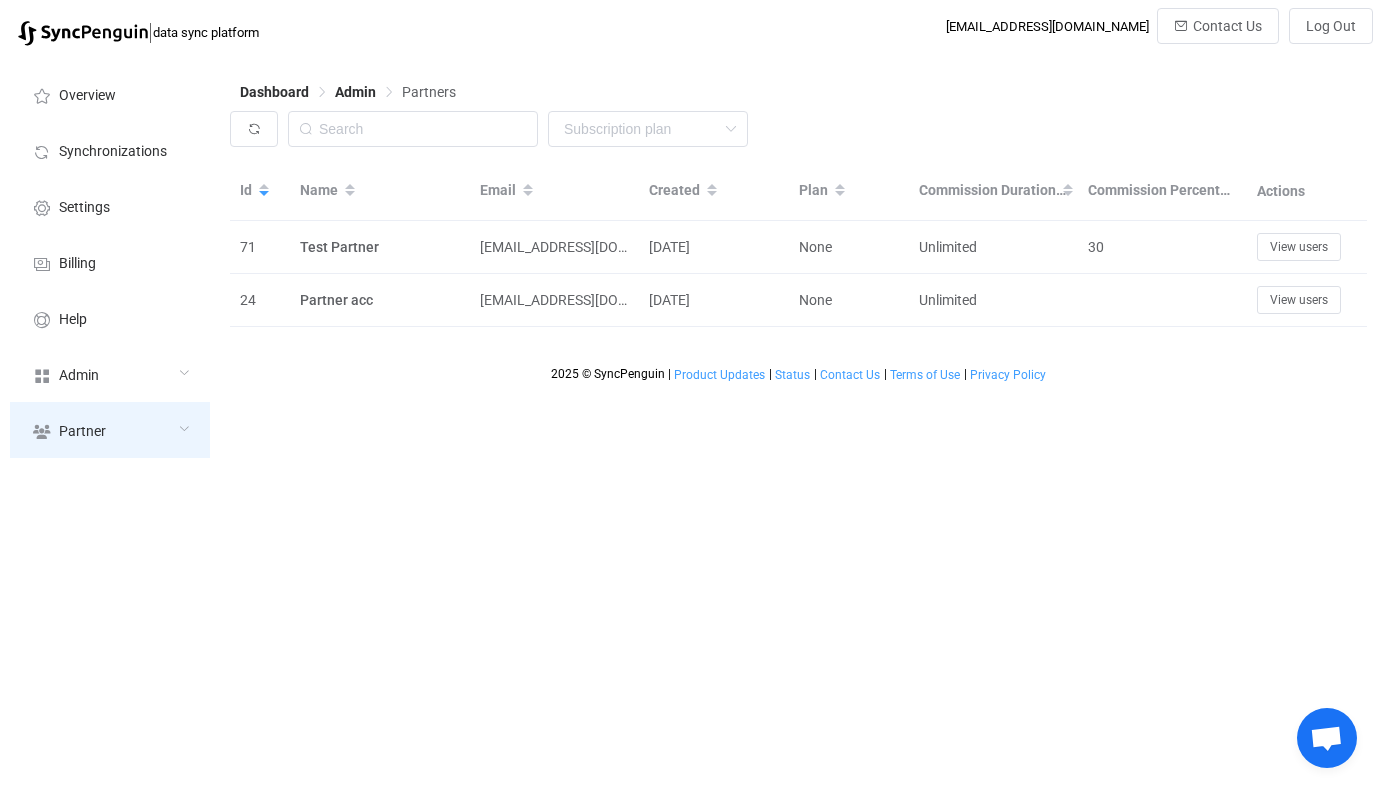 click on "Partner" at bounding box center (110, 430) 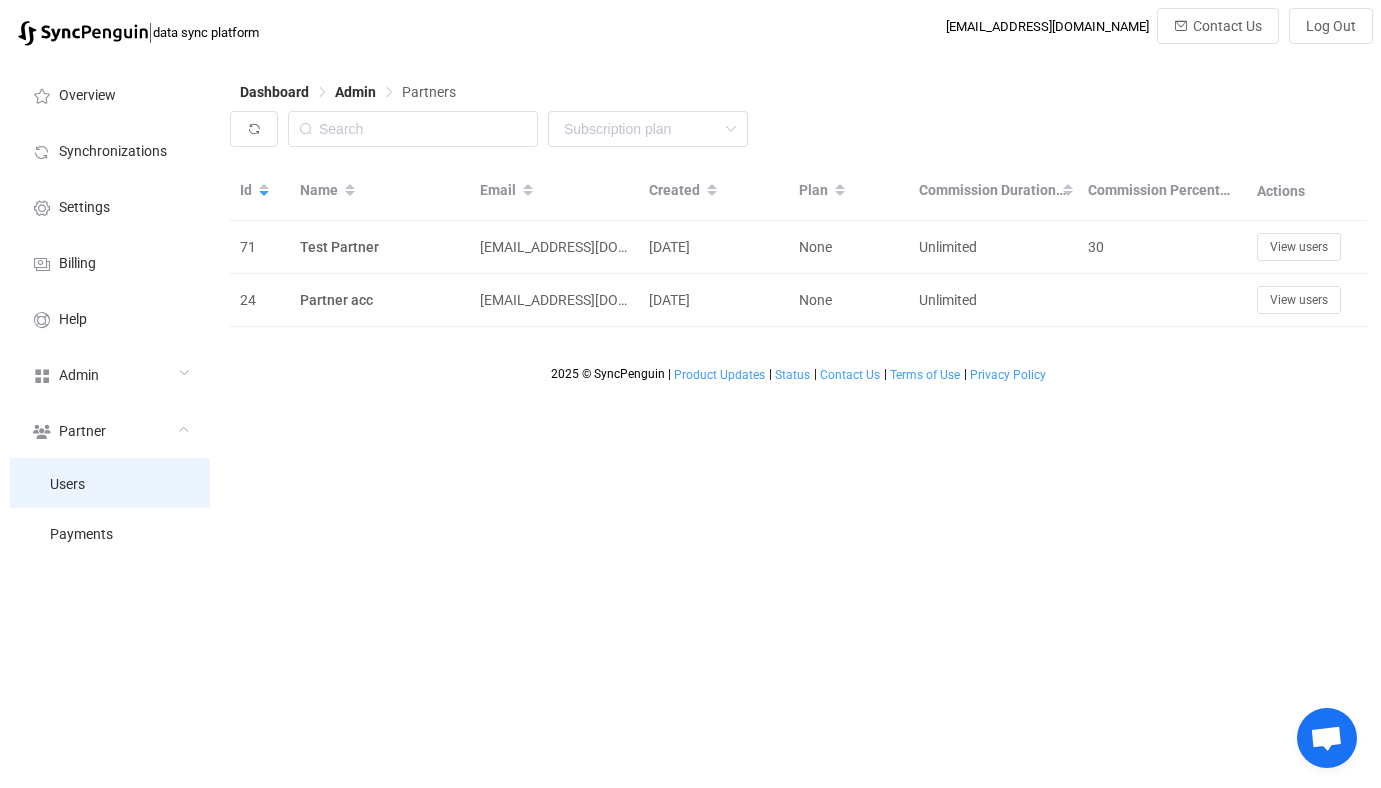 click on "Users" at bounding box center (110, 483) 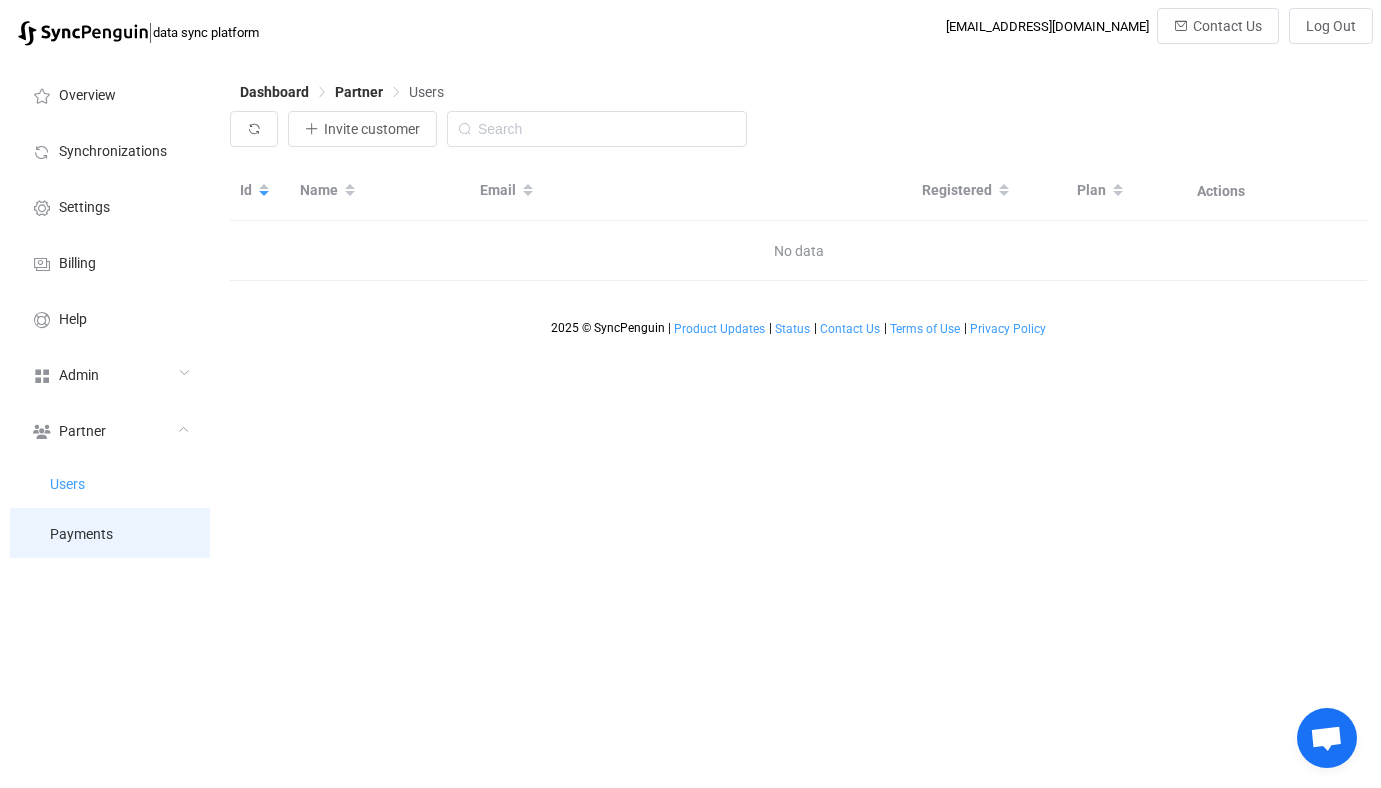 click on "Payments" at bounding box center [110, 533] 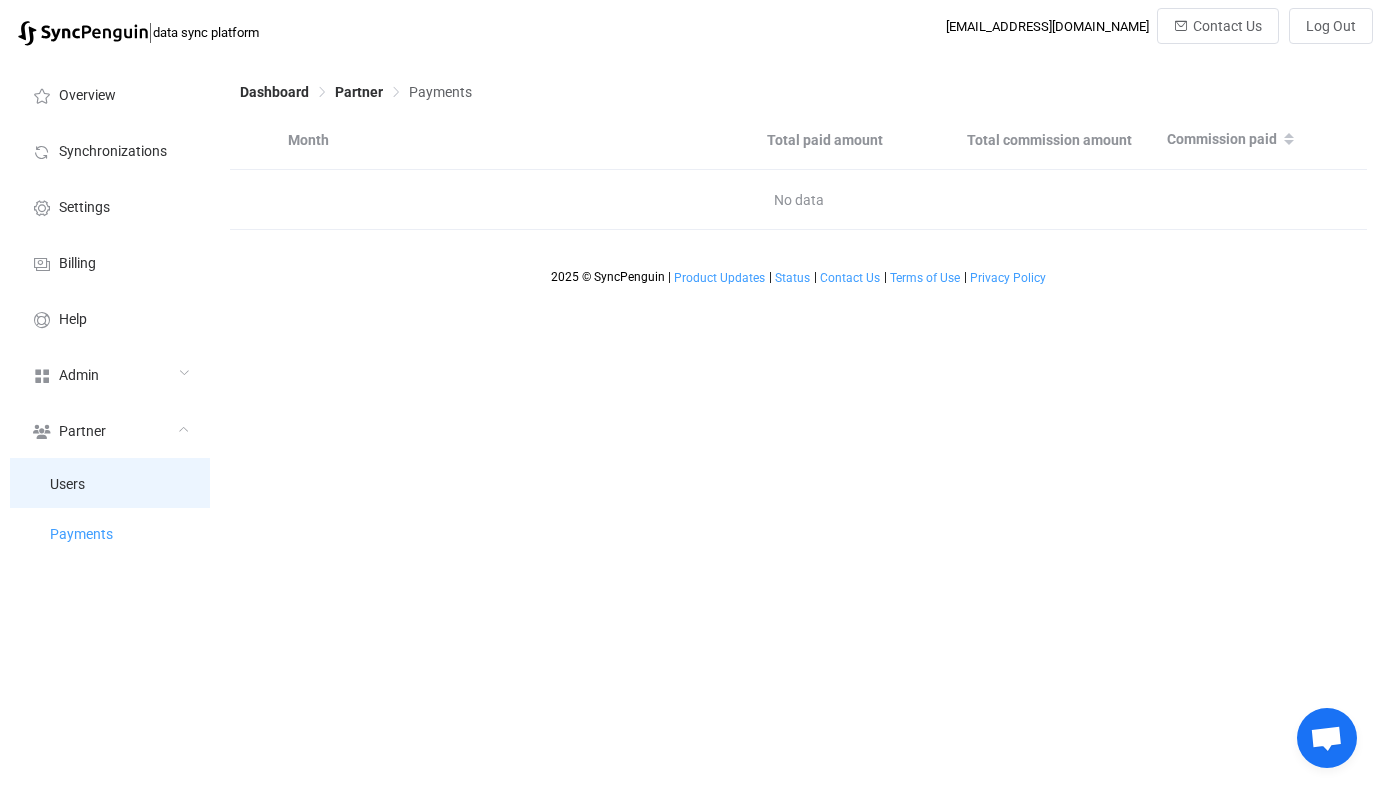 click on "Users" at bounding box center [110, 483] 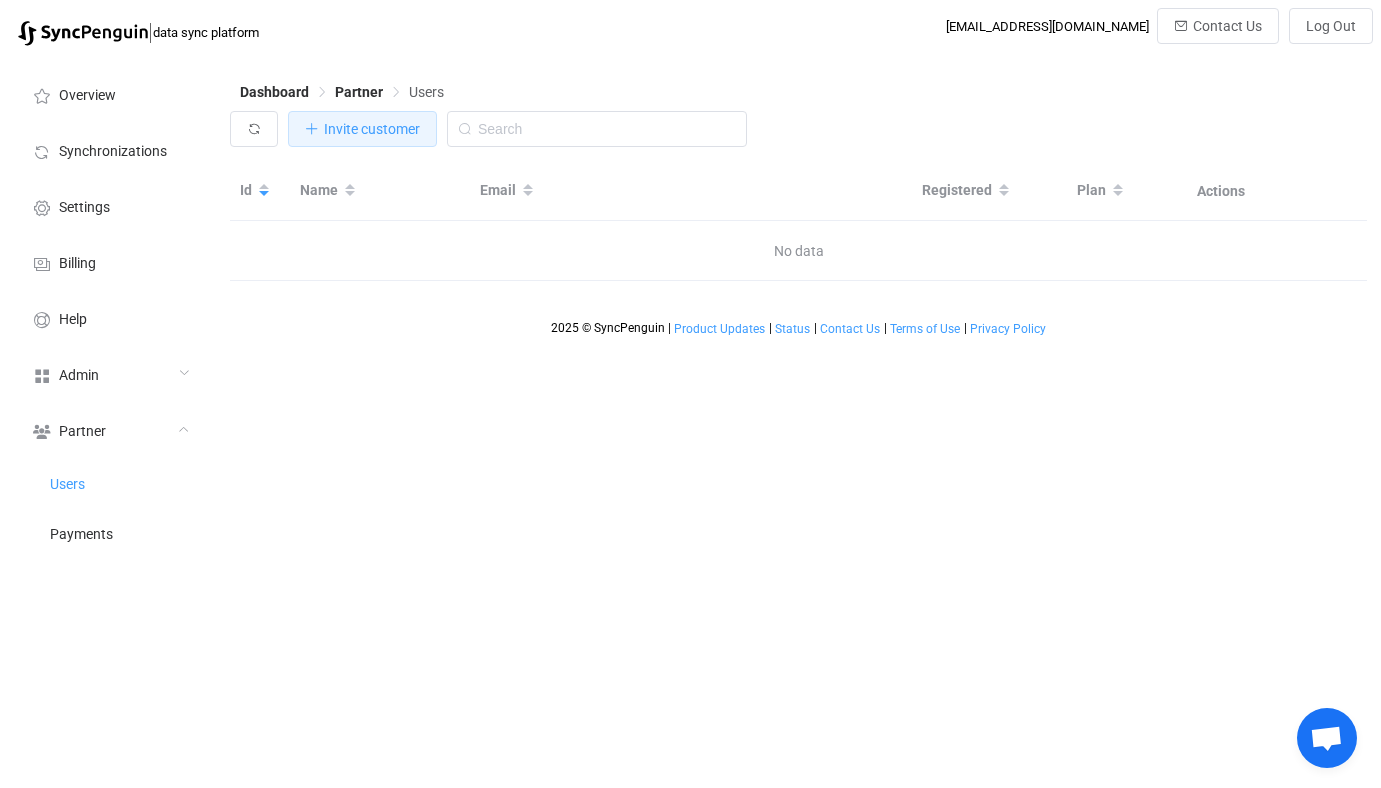 click on "Invite customer" at bounding box center [372, 129] 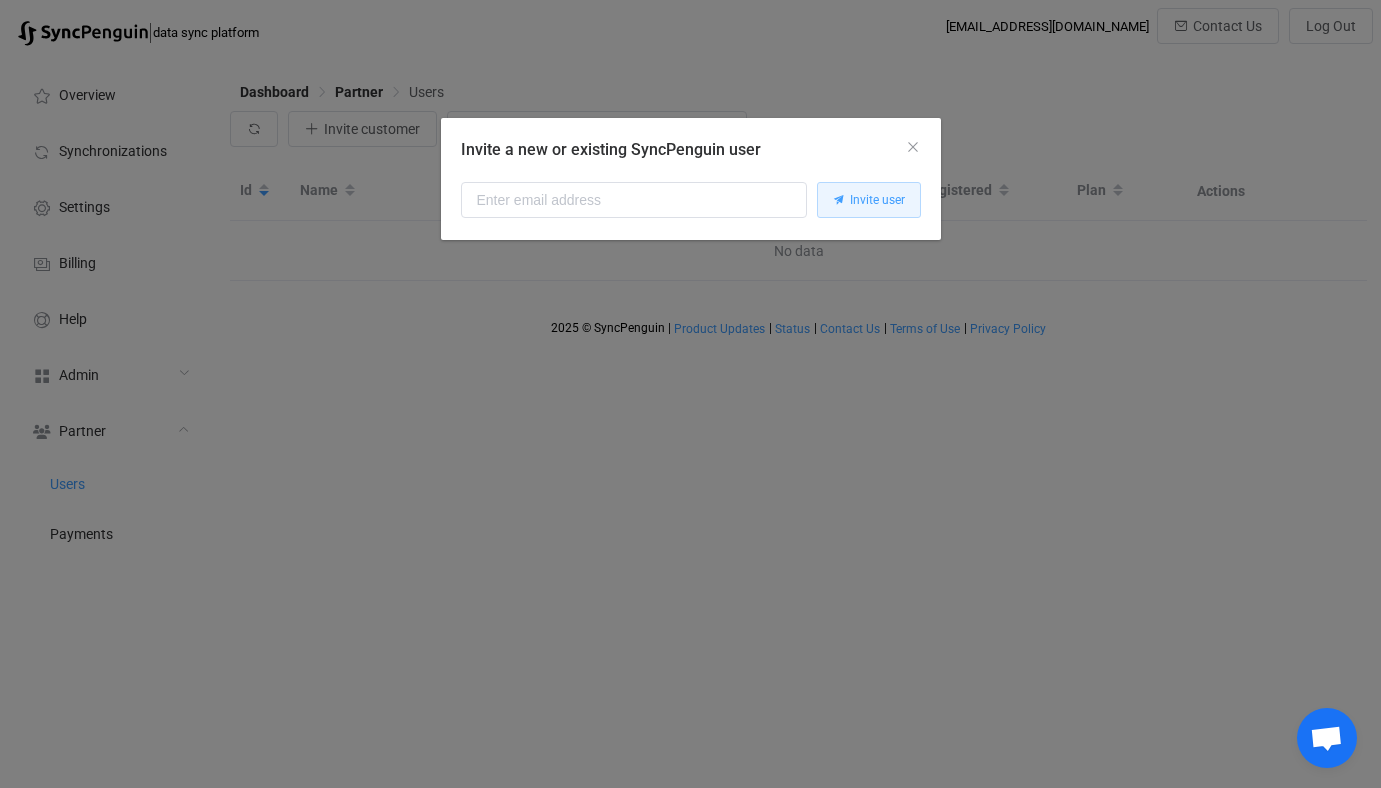 click on "Invite a new or existing SyncPenguin user
Invite user" at bounding box center [690, 394] 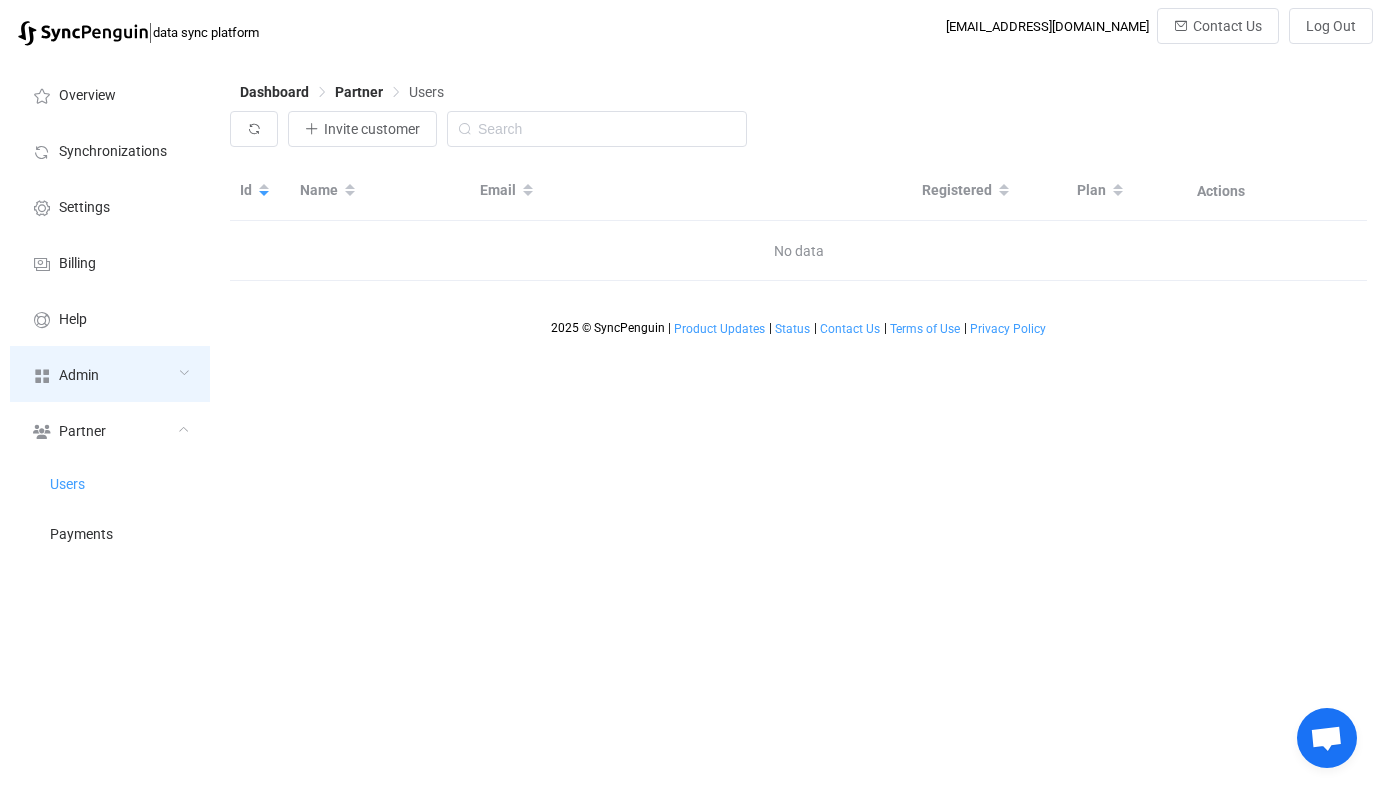 click on "Admin" at bounding box center (110, 374) 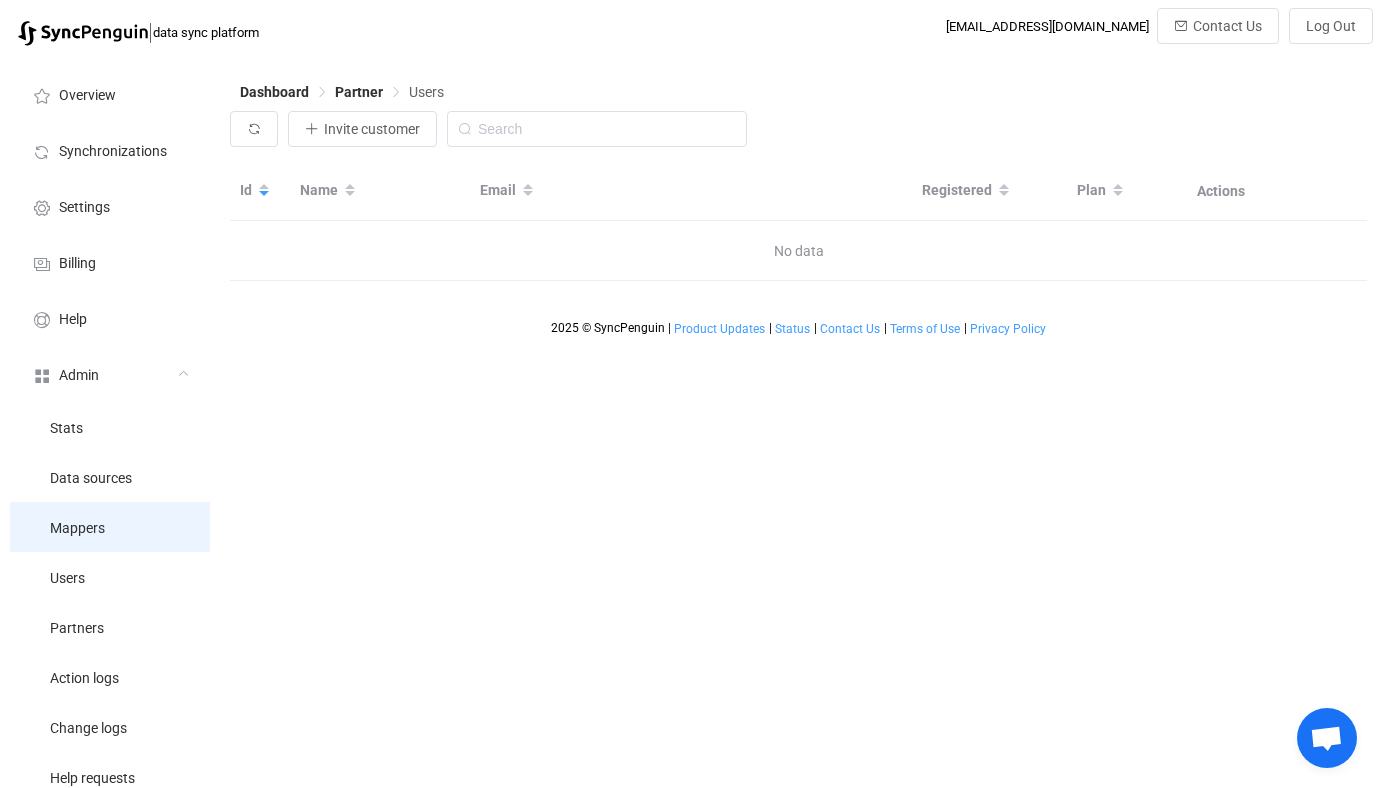 click on "Mappers" at bounding box center [110, 527] 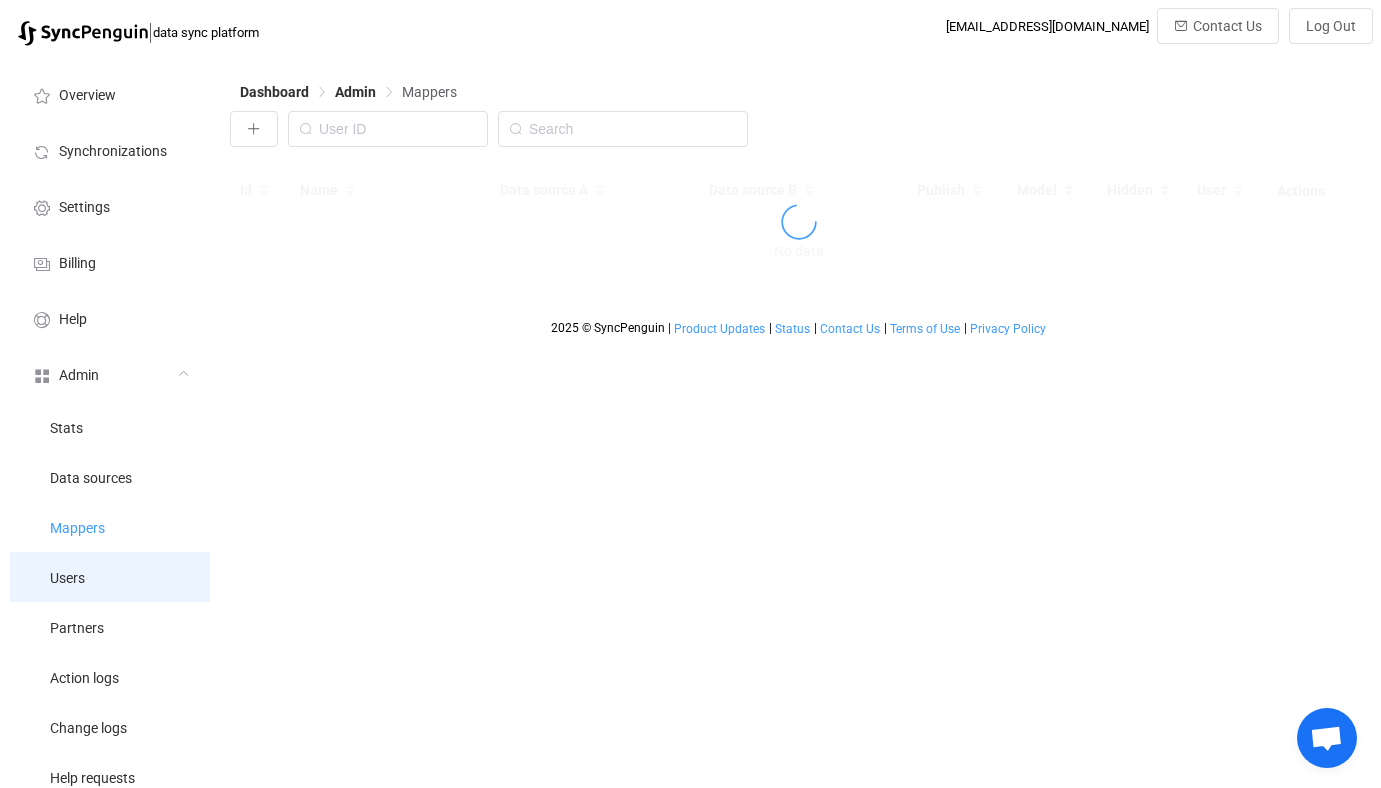 click on "Users" at bounding box center (110, 577) 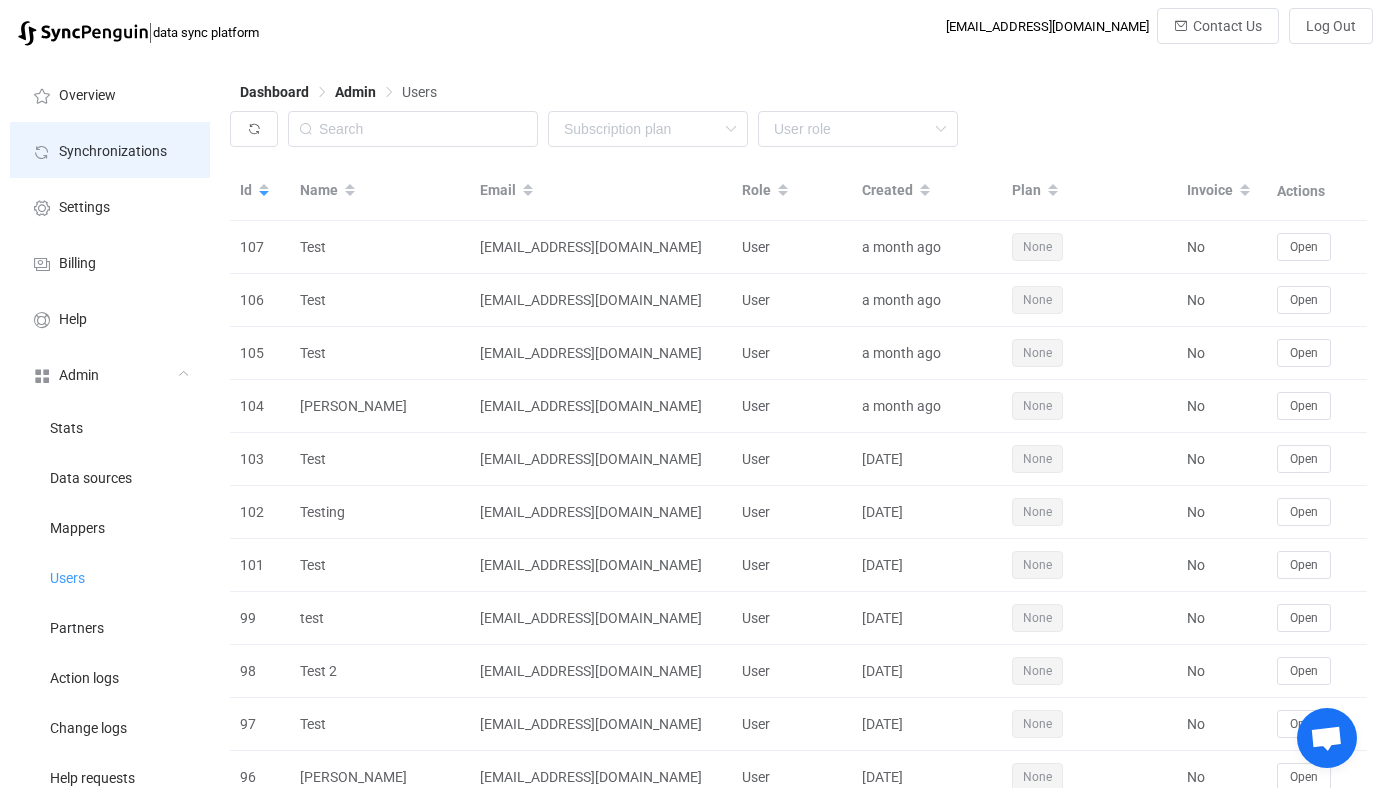 click on "Synchronizations" at bounding box center (110, 150) 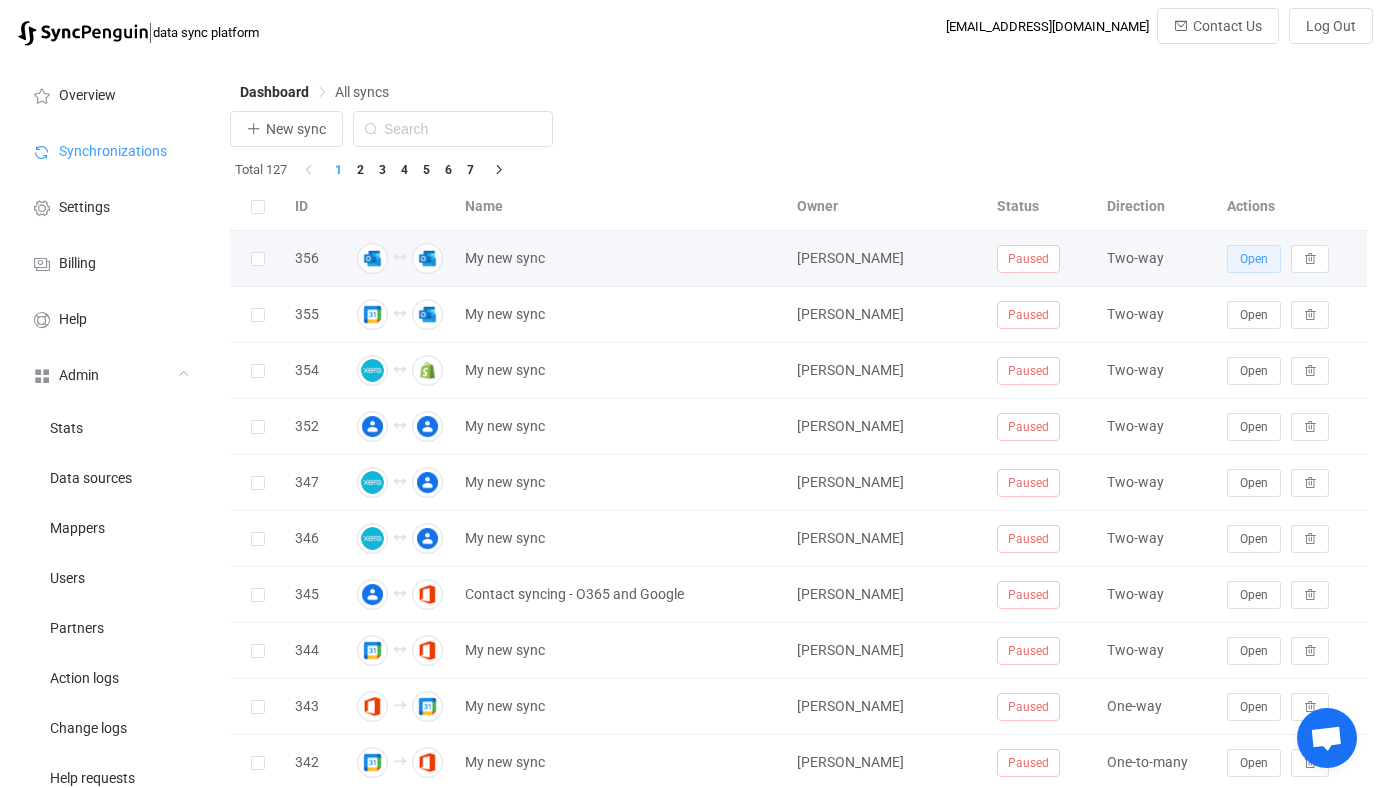 click on "Open" at bounding box center (1254, 259) 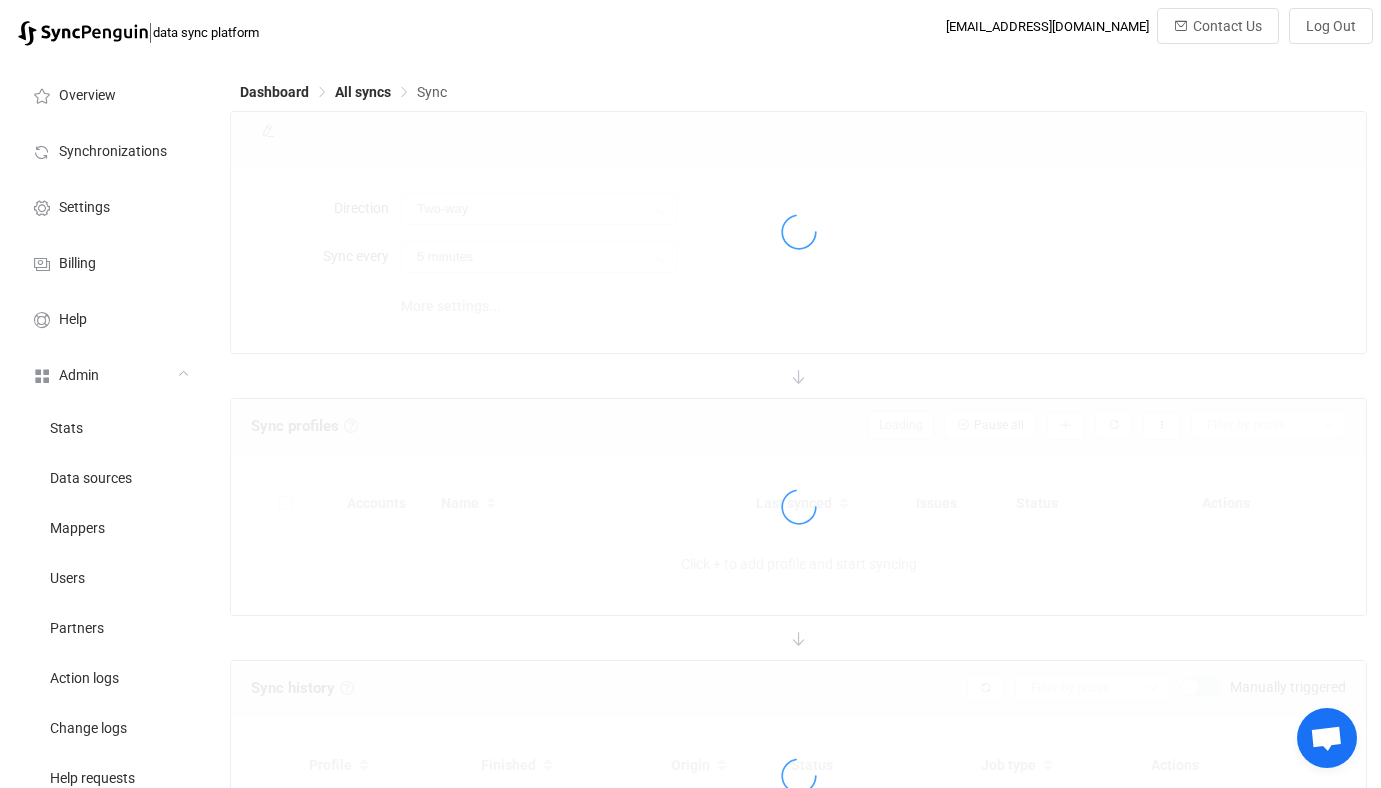 type on "10 minutes" 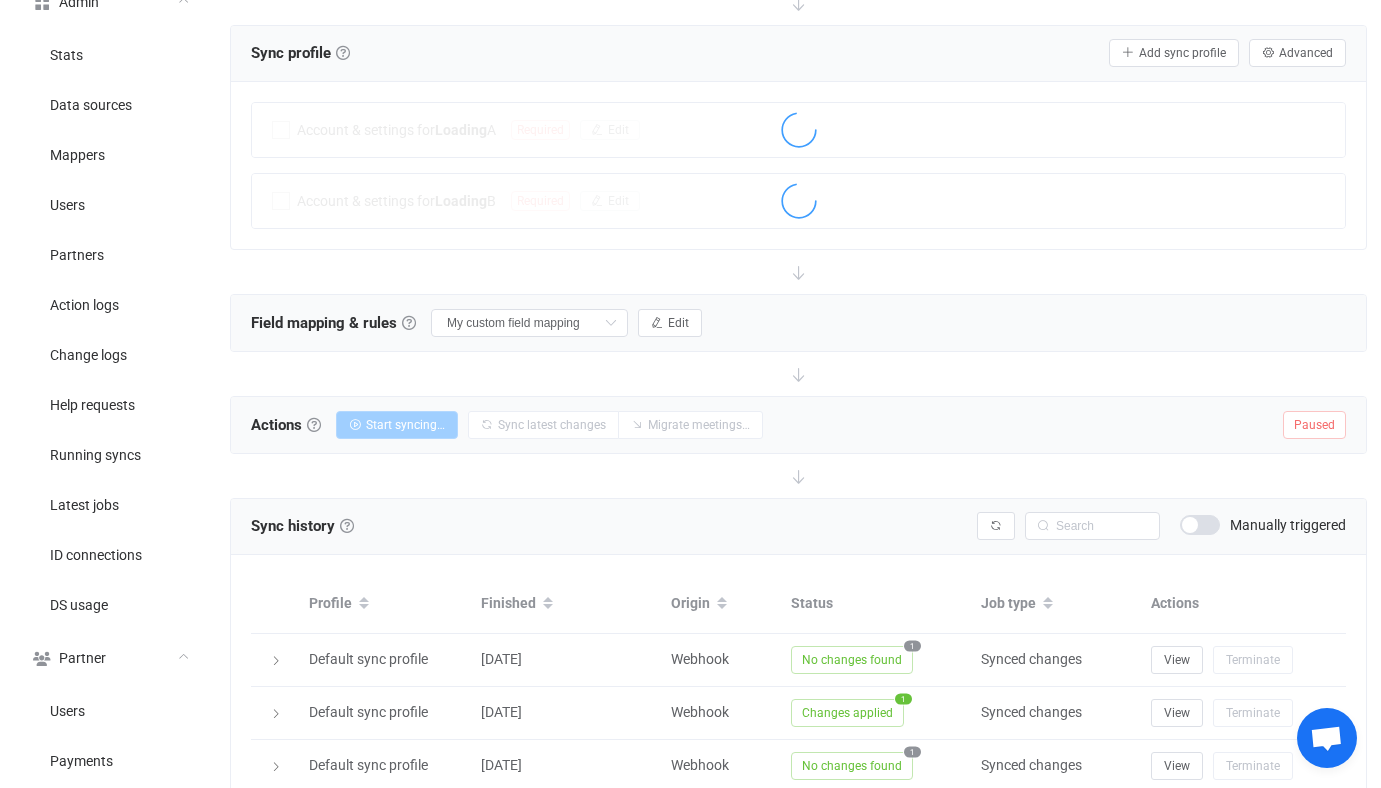 scroll, scrollTop: 280, scrollLeft: 0, axis: vertical 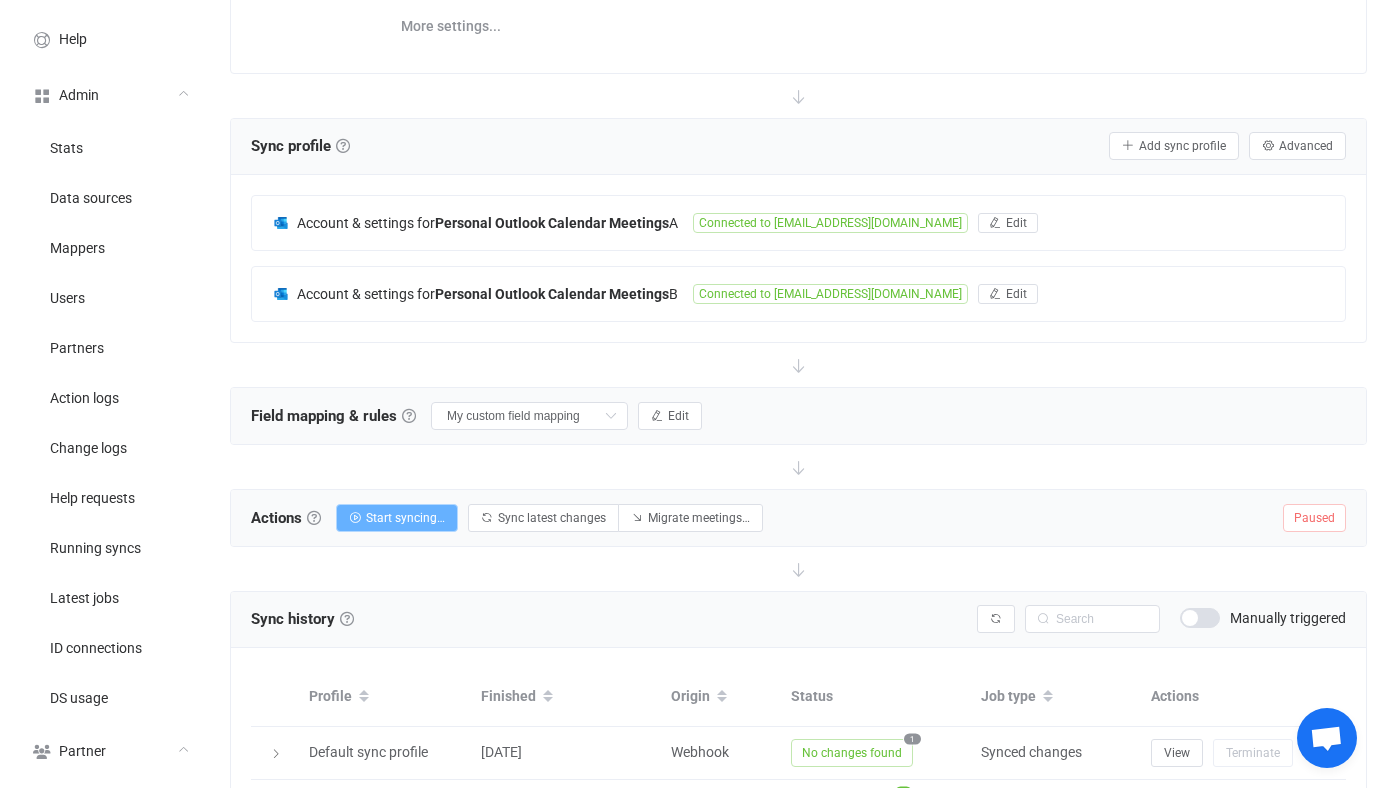 click on "Start syncing…" at bounding box center [405, 518] 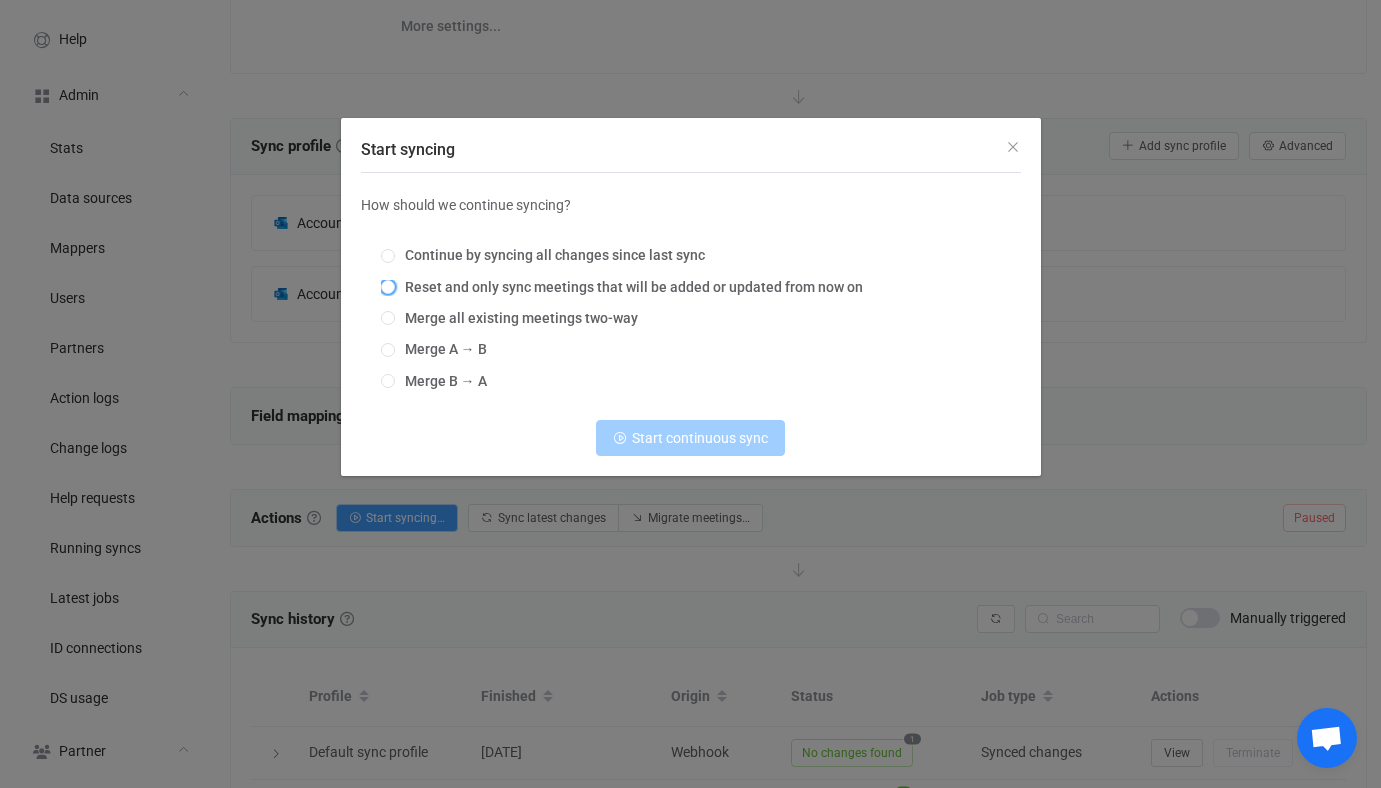 click on "Reset and only sync meetings that will be added or updated from now on" at bounding box center [629, 287] 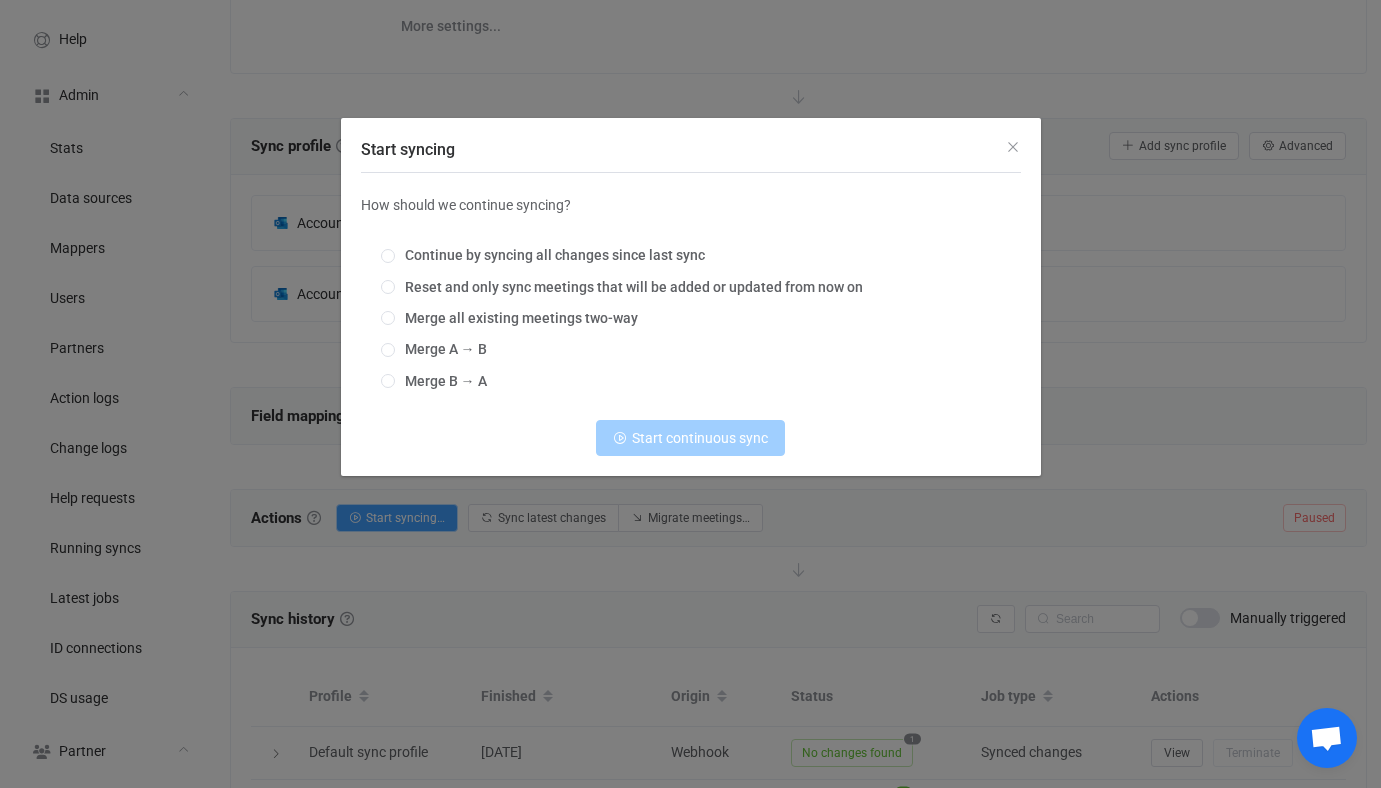 click on "Reset and only sync meetings that will be added or updated from now on" at bounding box center [388, 288] 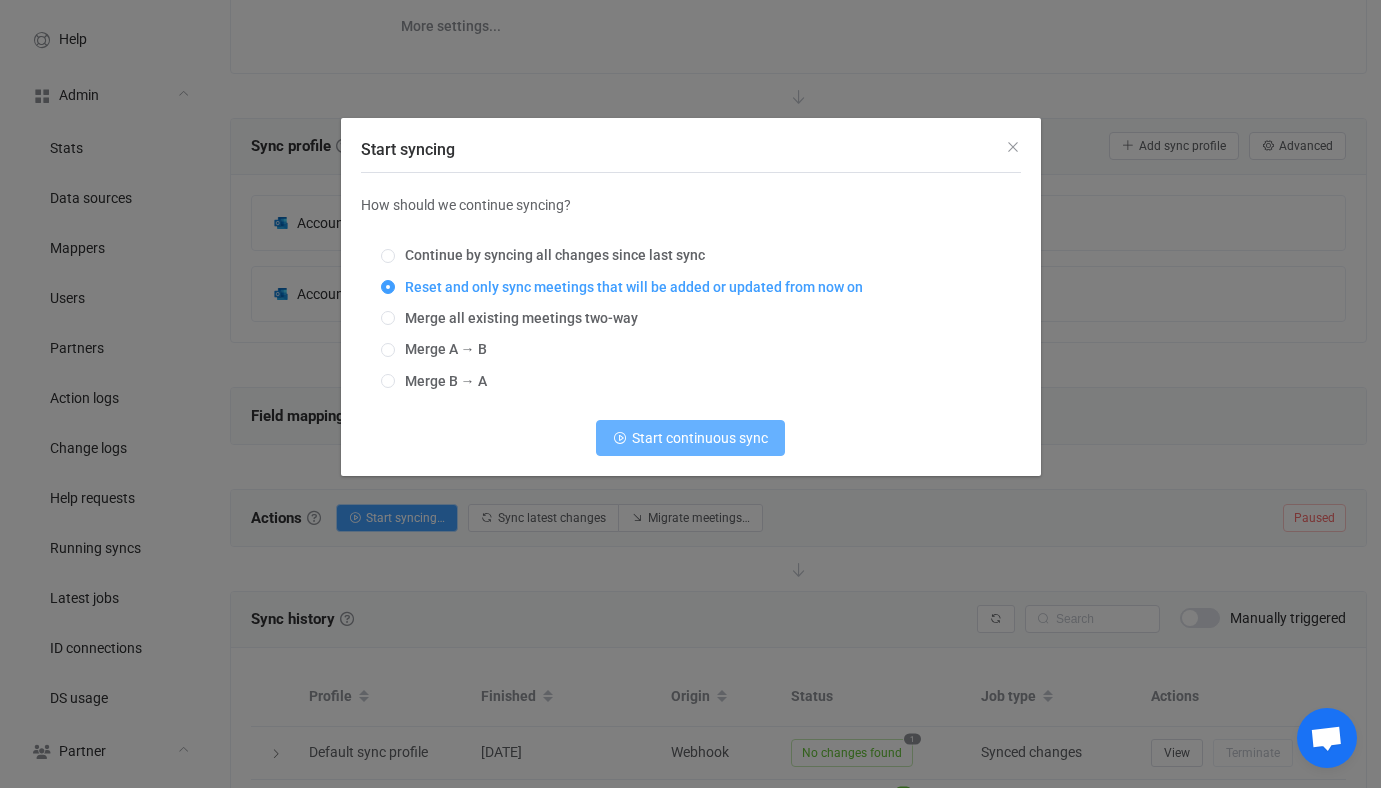 click on "Start continuous sync" at bounding box center (690, 438) 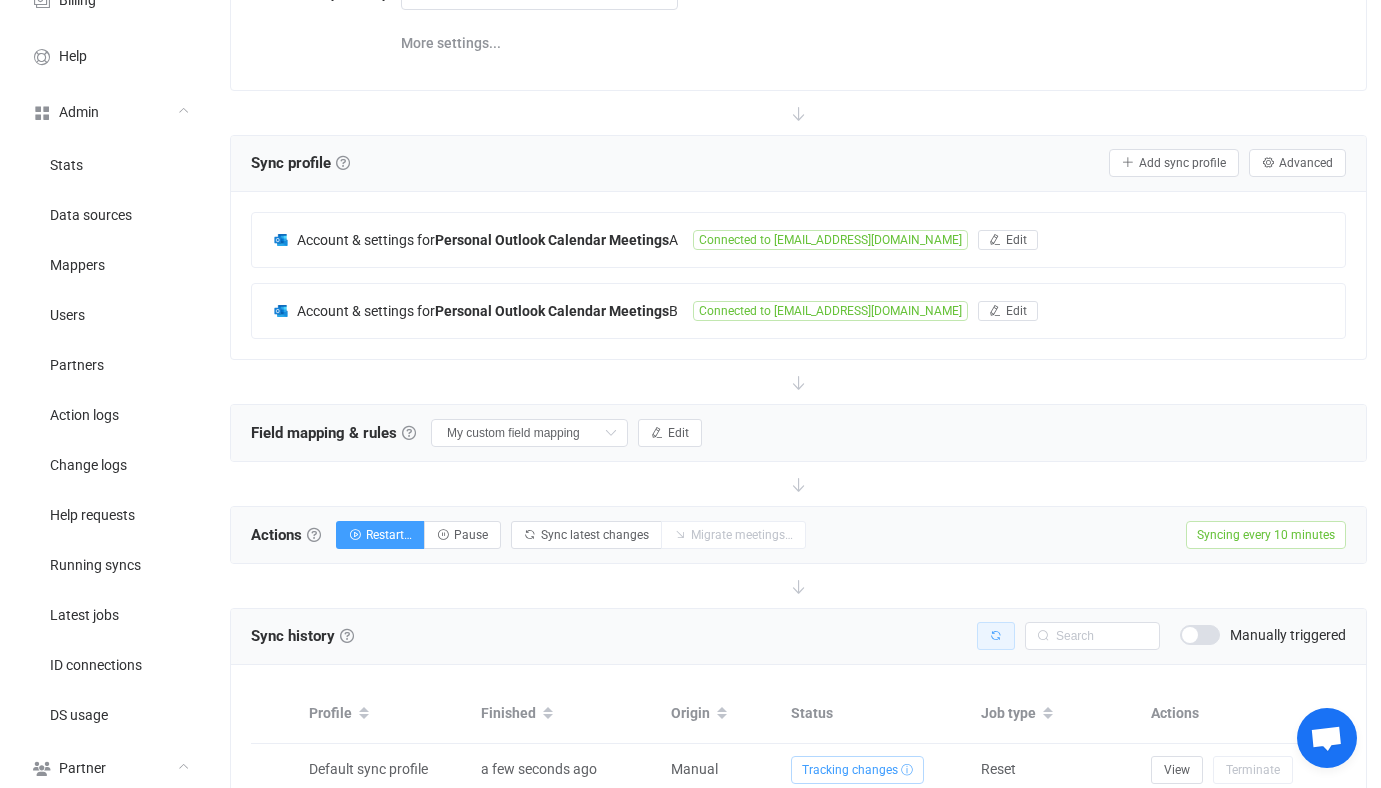 click at bounding box center [996, 636] 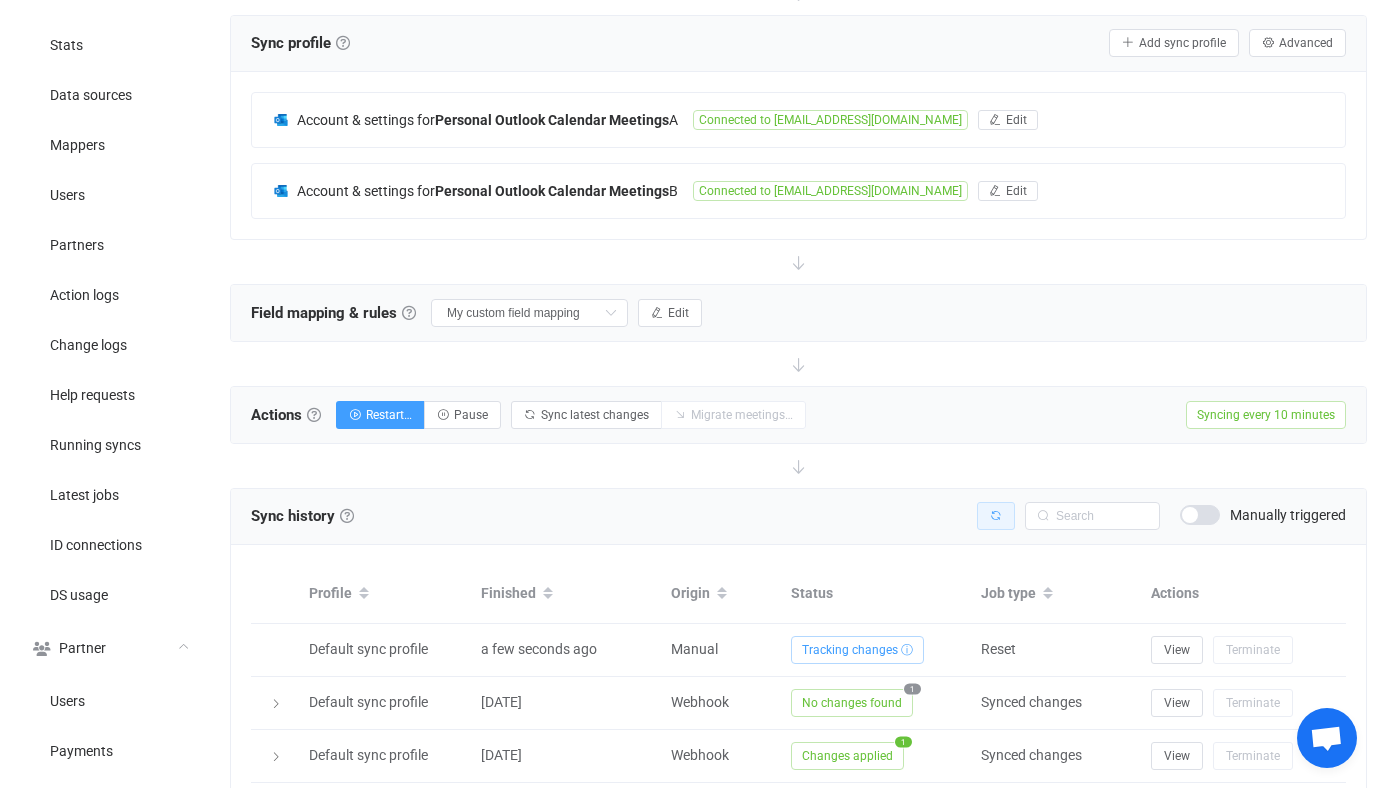 scroll, scrollTop: 524, scrollLeft: 0, axis: vertical 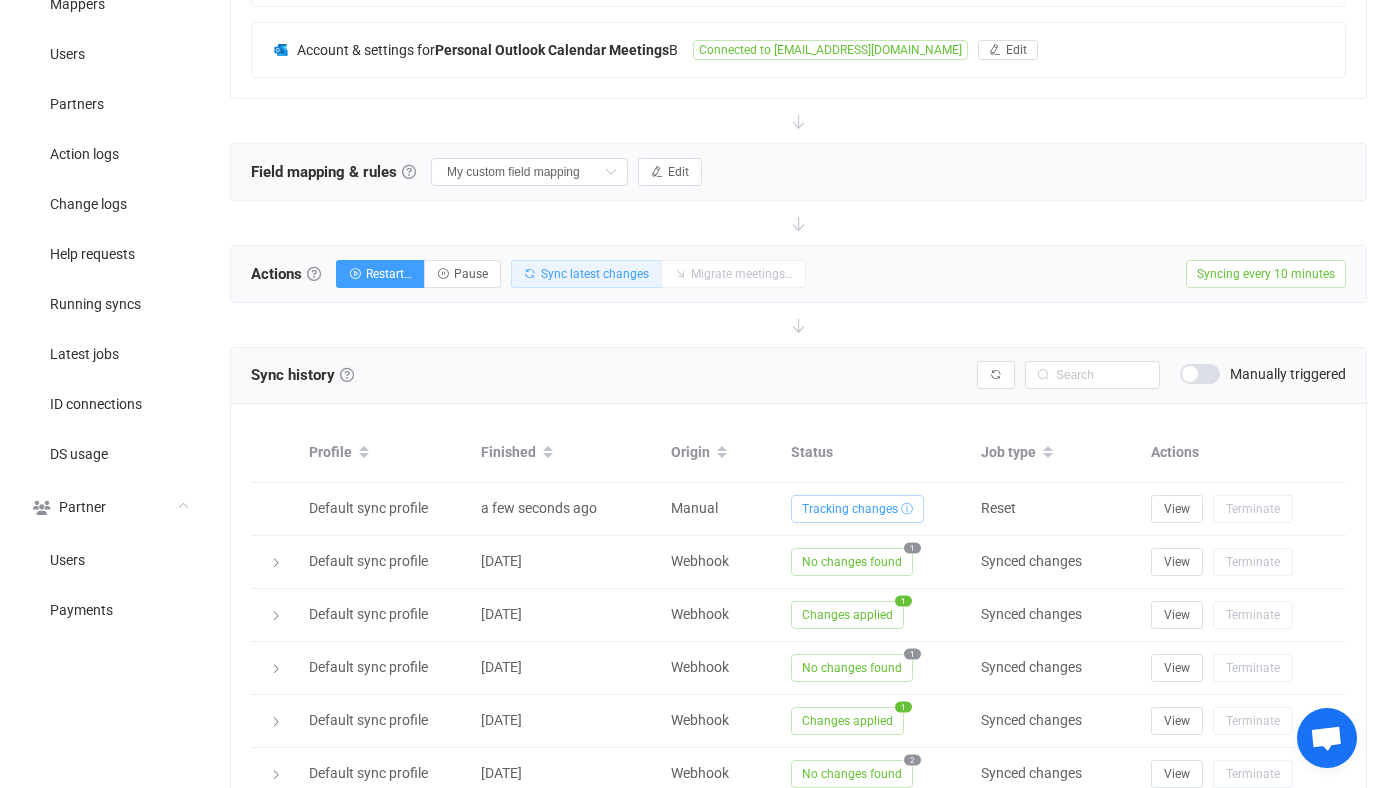 click on "Sync latest changes" at bounding box center [586, 274] 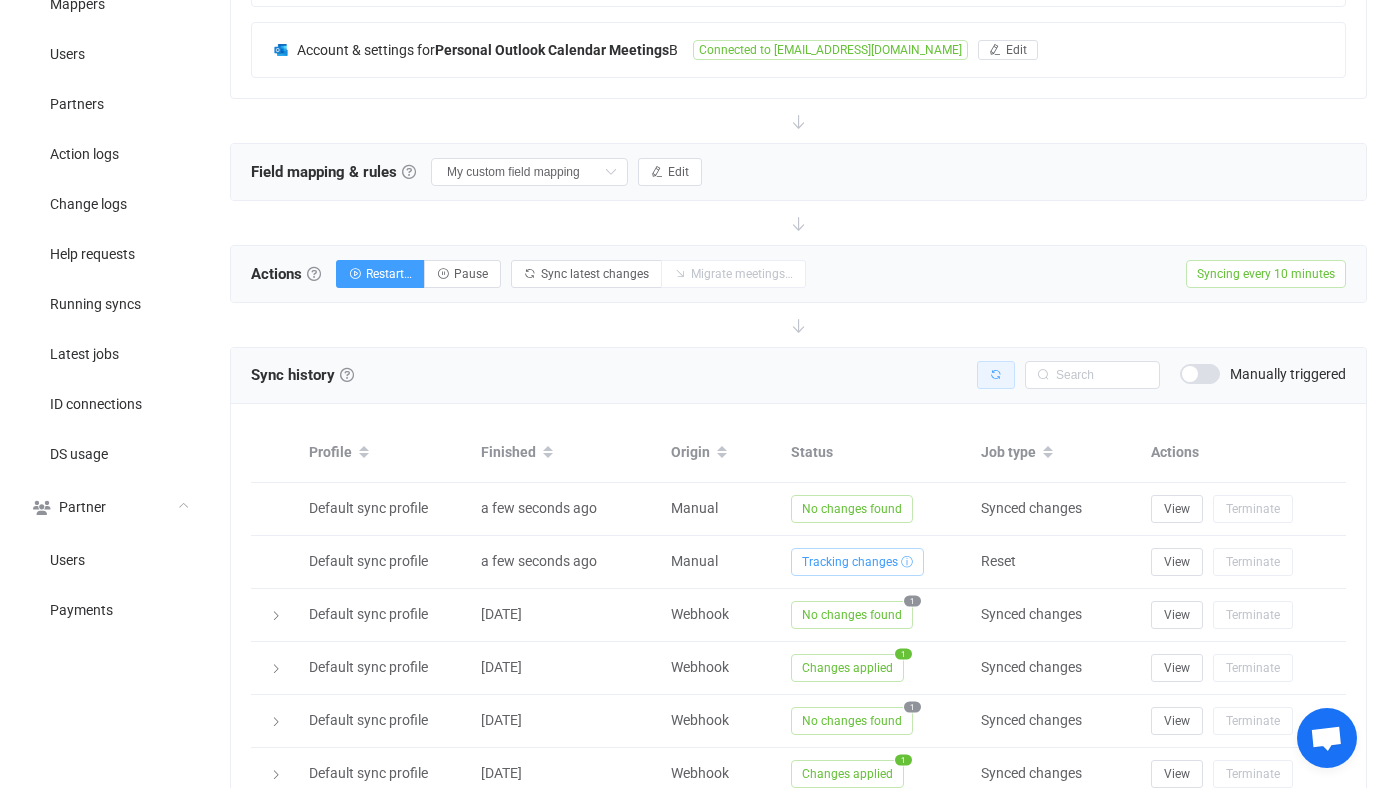 click at bounding box center [996, 375] 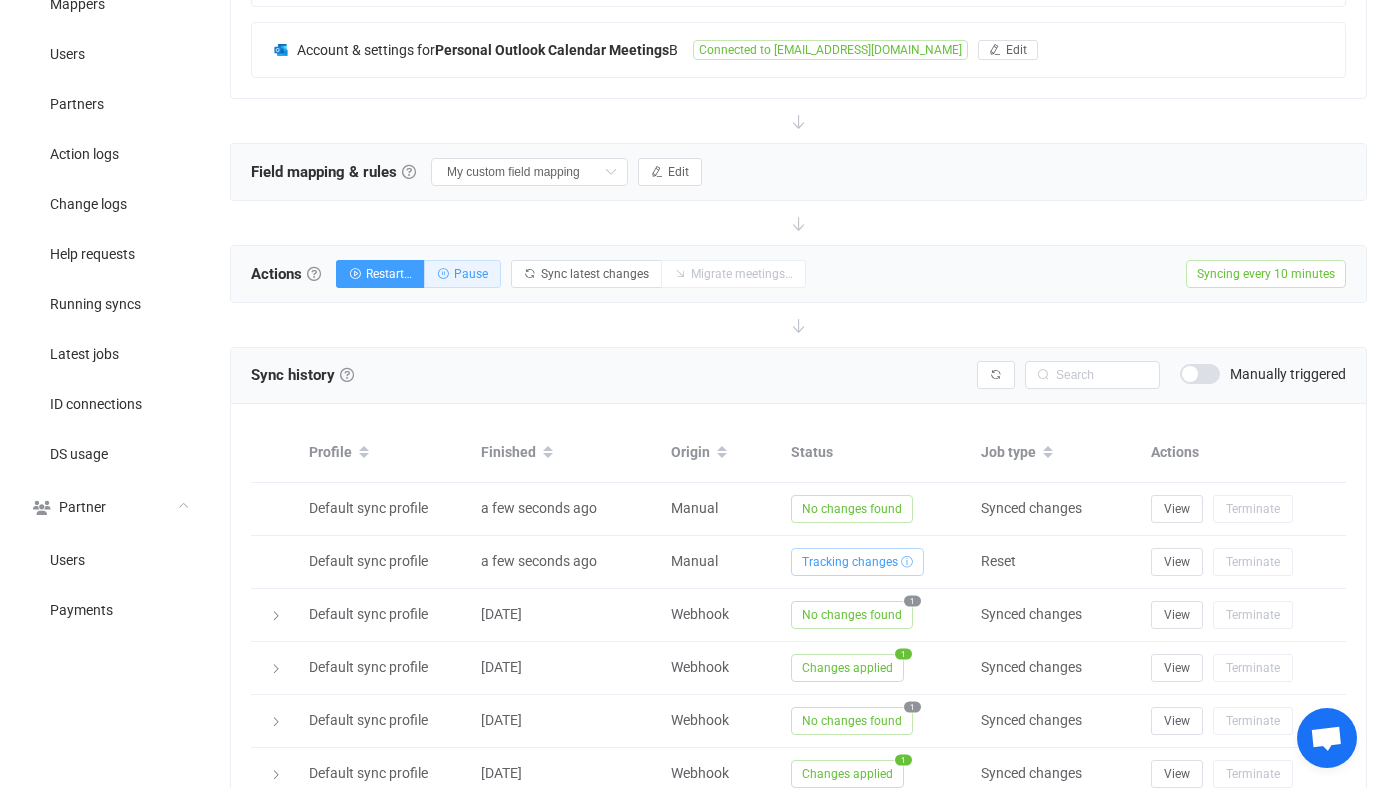 click on "Pause" at bounding box center [462, 274] 